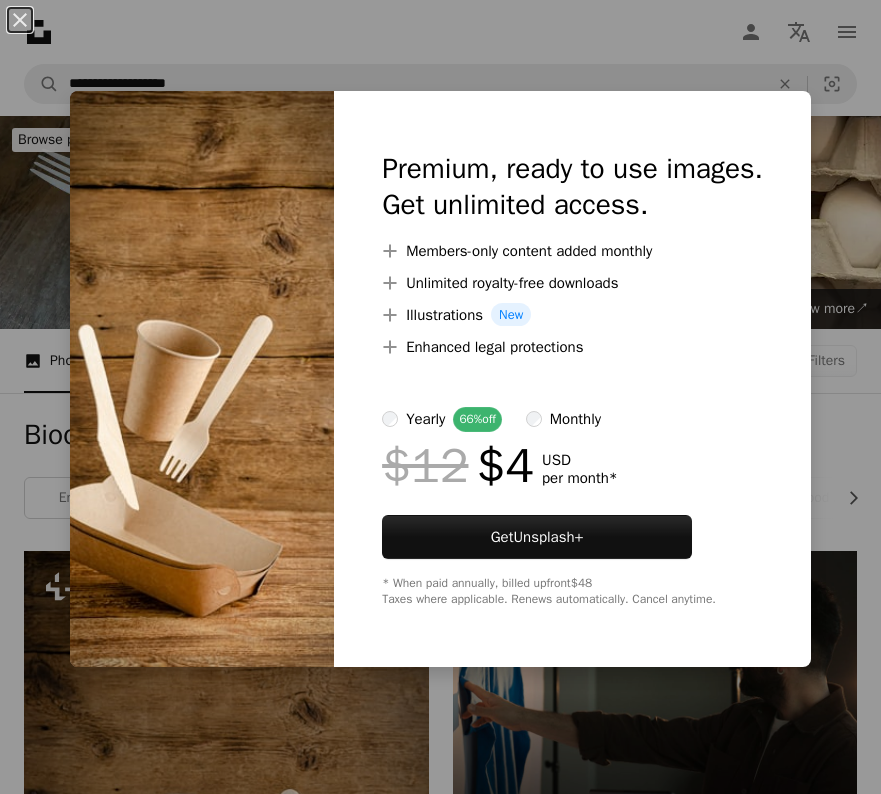 scroll, scrollTop: 547, scrollLeft: 0, axis: vertical 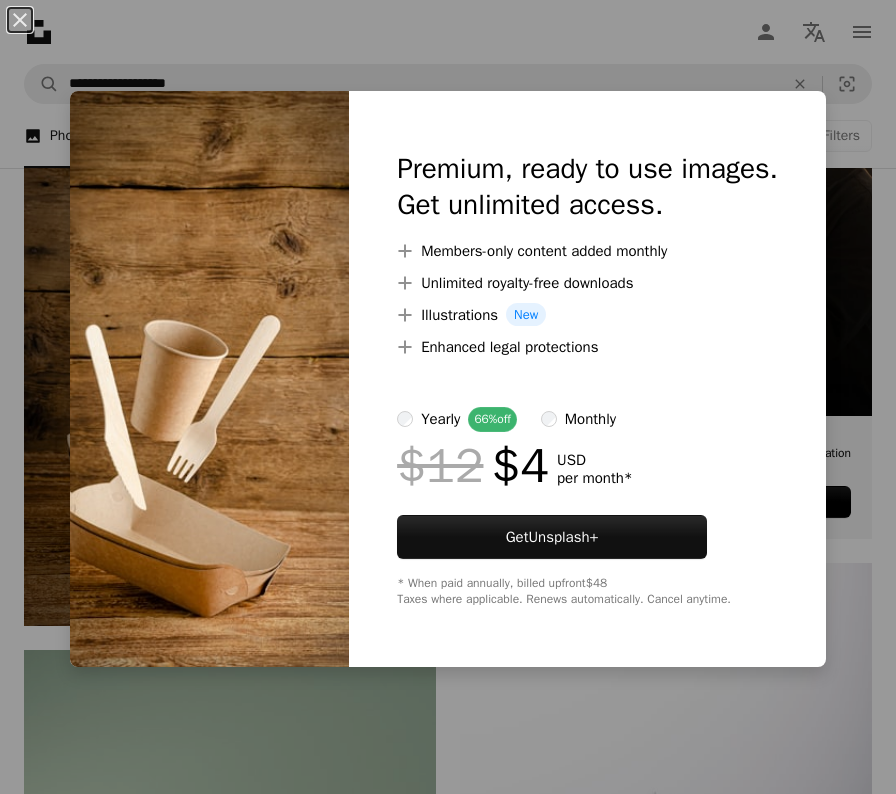 click on "An X shape Premium, ready to use images. Get unlimited access. A plus sign Members-only content added monthly A plus sign Unlimited royalty-free downloads A plus sign Illustrations  New A plus sign Enhanced legal protections yearly 66%  off monthly $12   $4 USD per month * Get  Unsplash+ * When paid annually, billed upfront  $48 Taxes where applicable. Renews automatically. Cancel anytime." at bounding box center (448, 397) 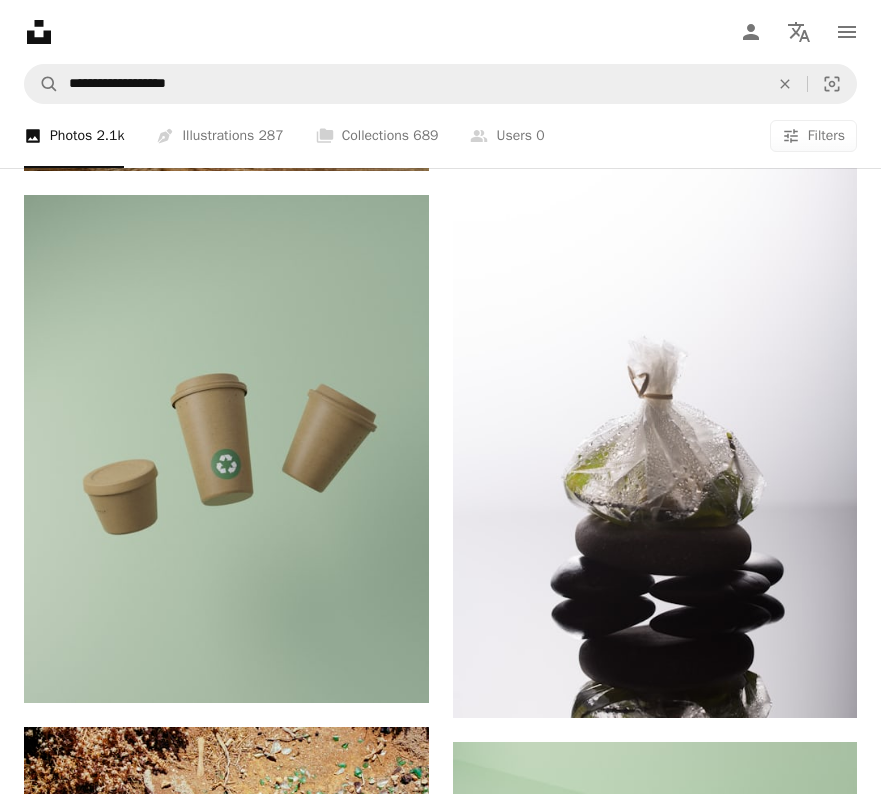 scroll, scrollTop: 984, scrollLeft: 0, axis: vertical 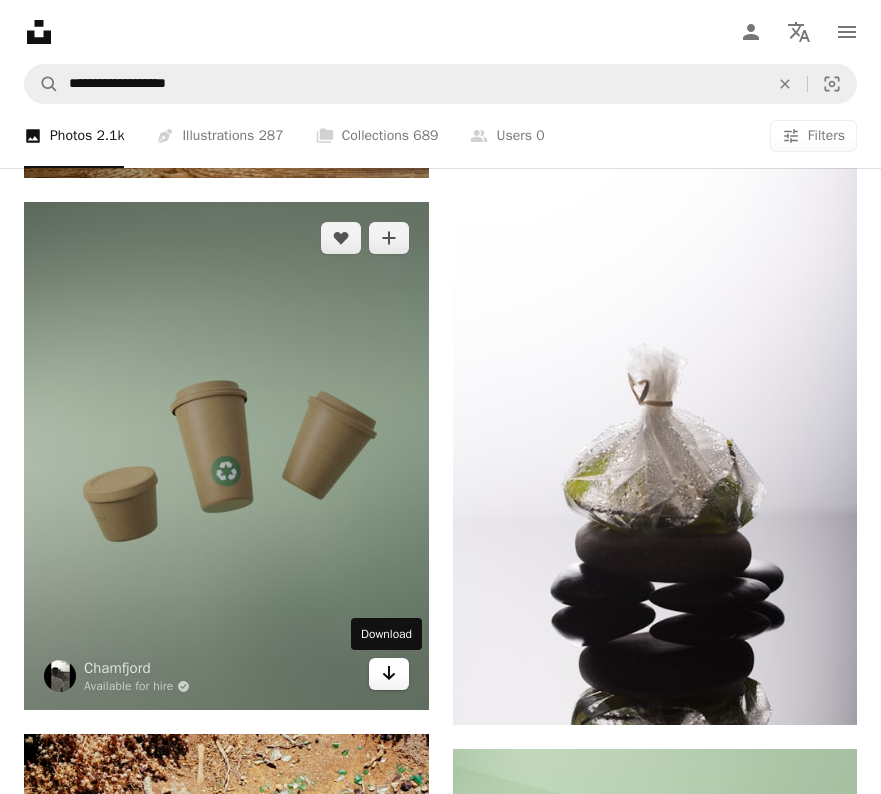 click on "Arrow pointing down" 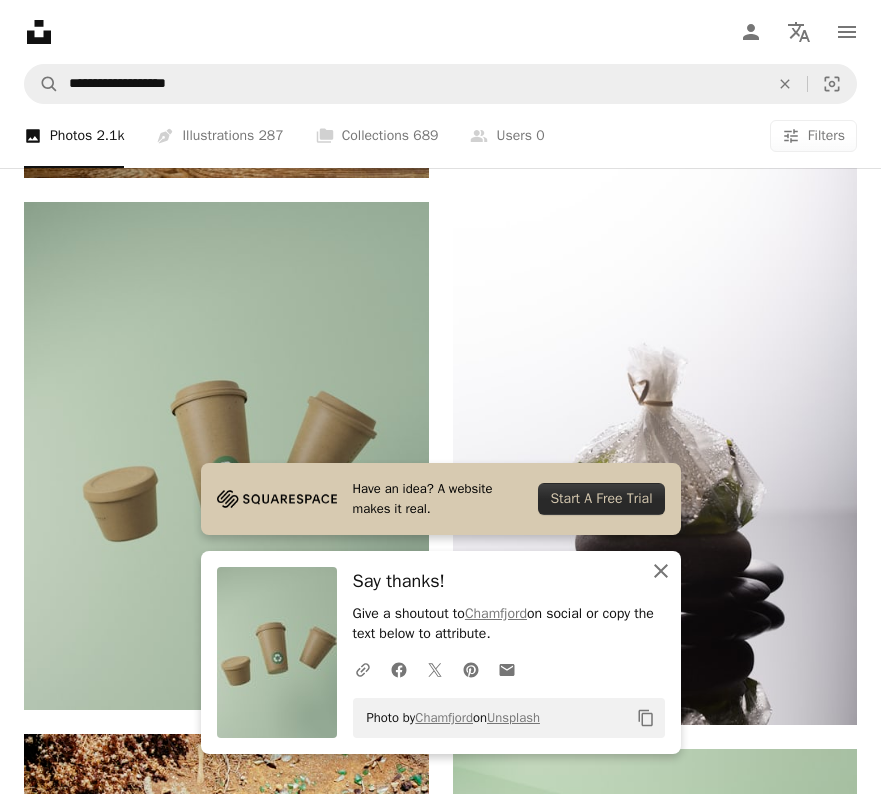 click on "An X shape" 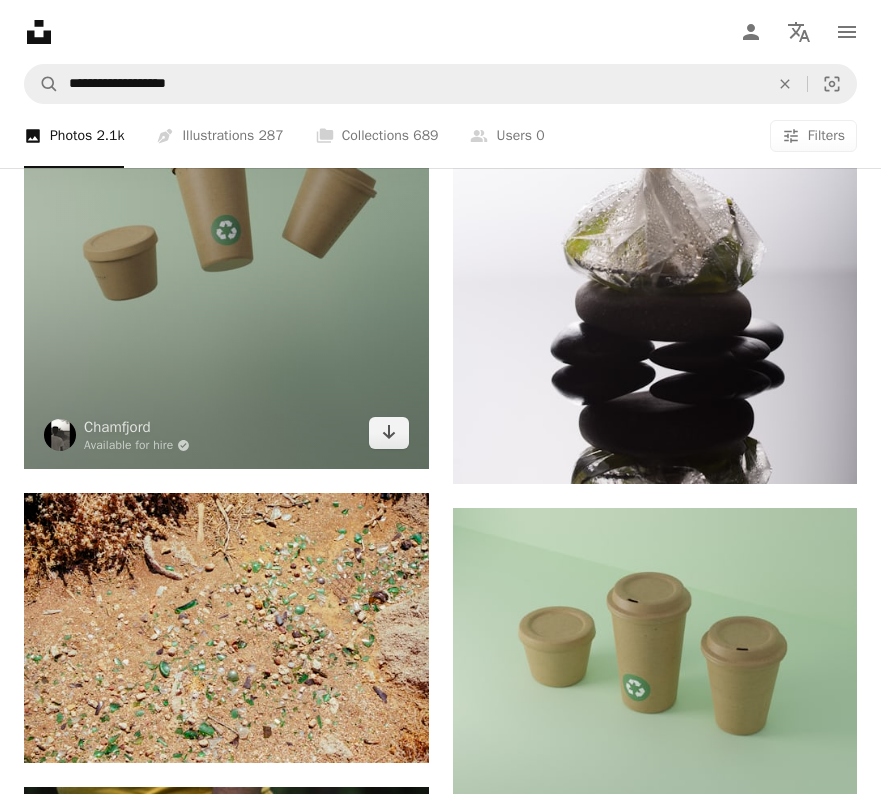 scroll, scrollTop: 1226, scrollLeft: 0, axis: vertical 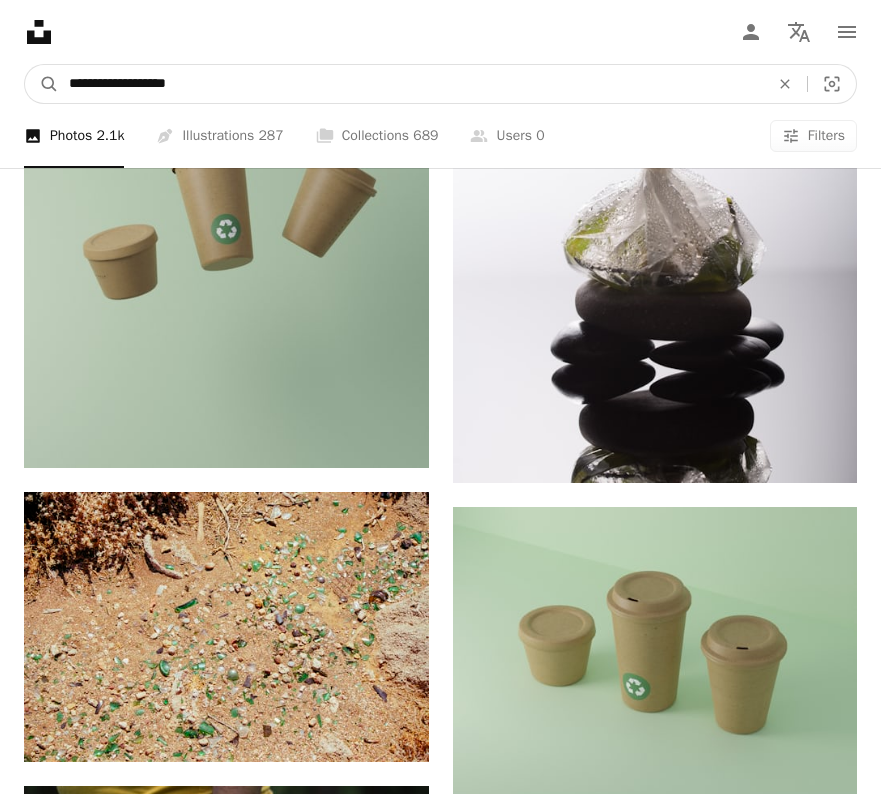 click on "**********" at bounding box center [411, 84] 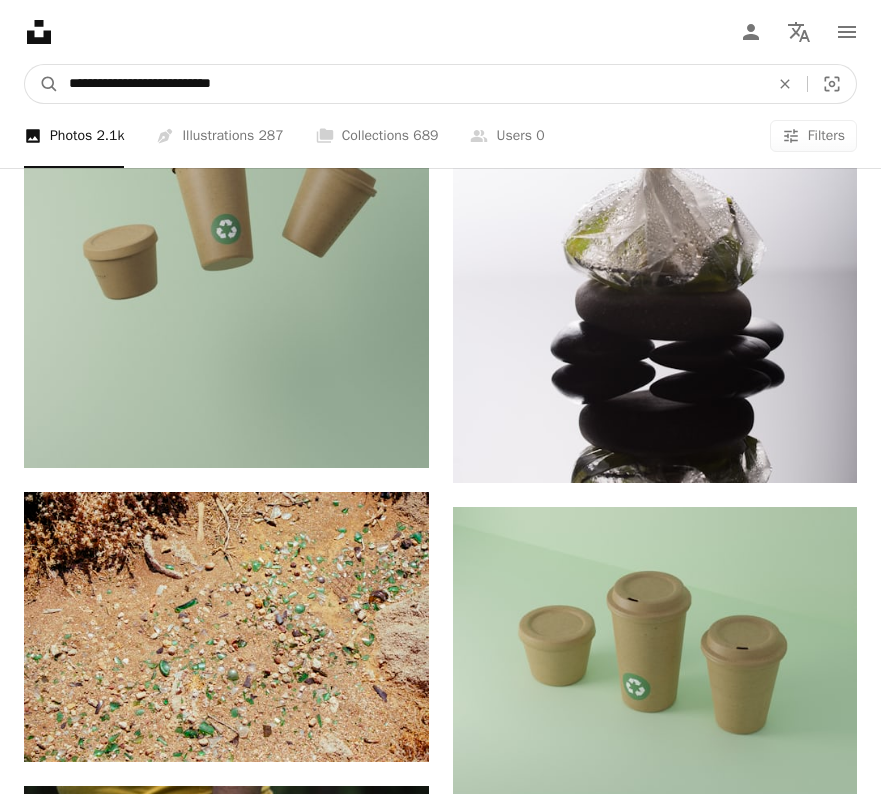 type on "**********" 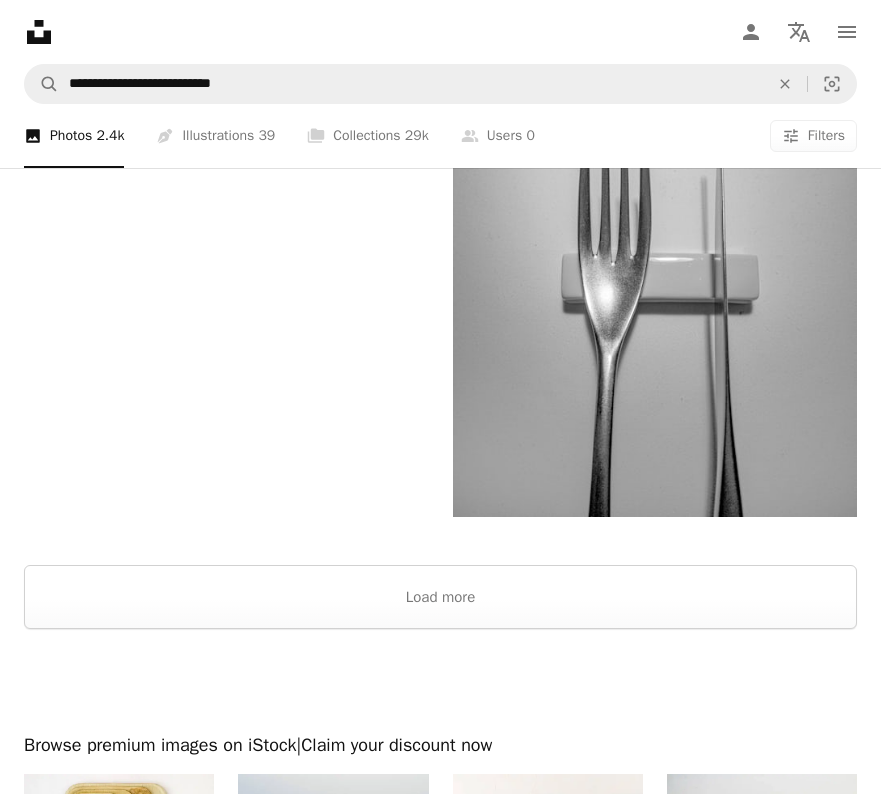 scroll, scrollTop: 4223, scrollLeft: 0, axis: vertical 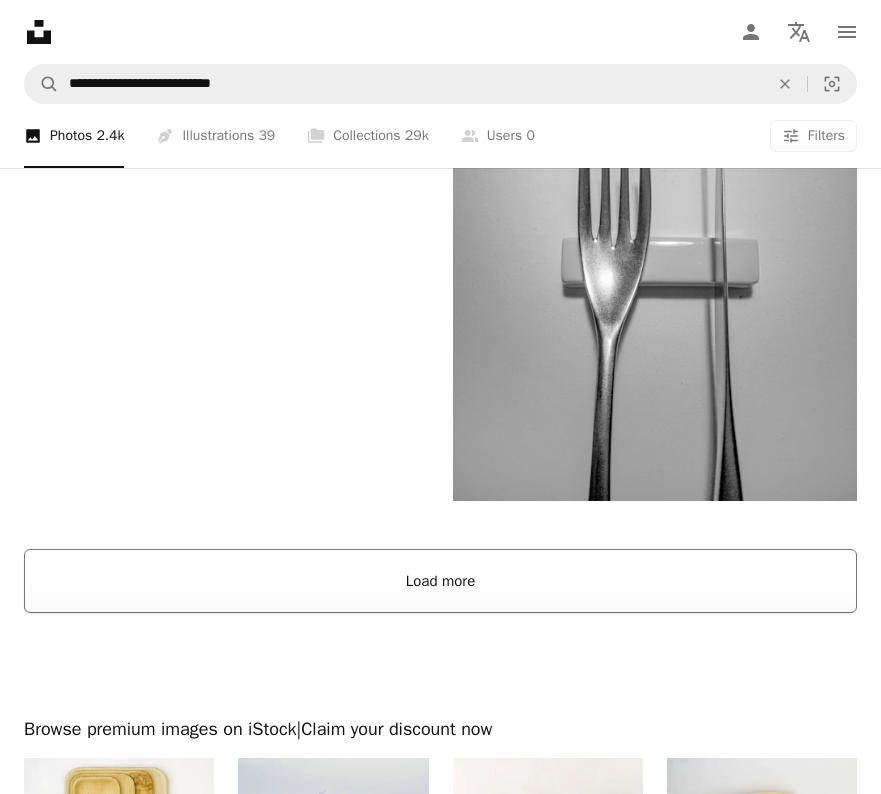 click on "Load more" at bounding box center (440, 581) 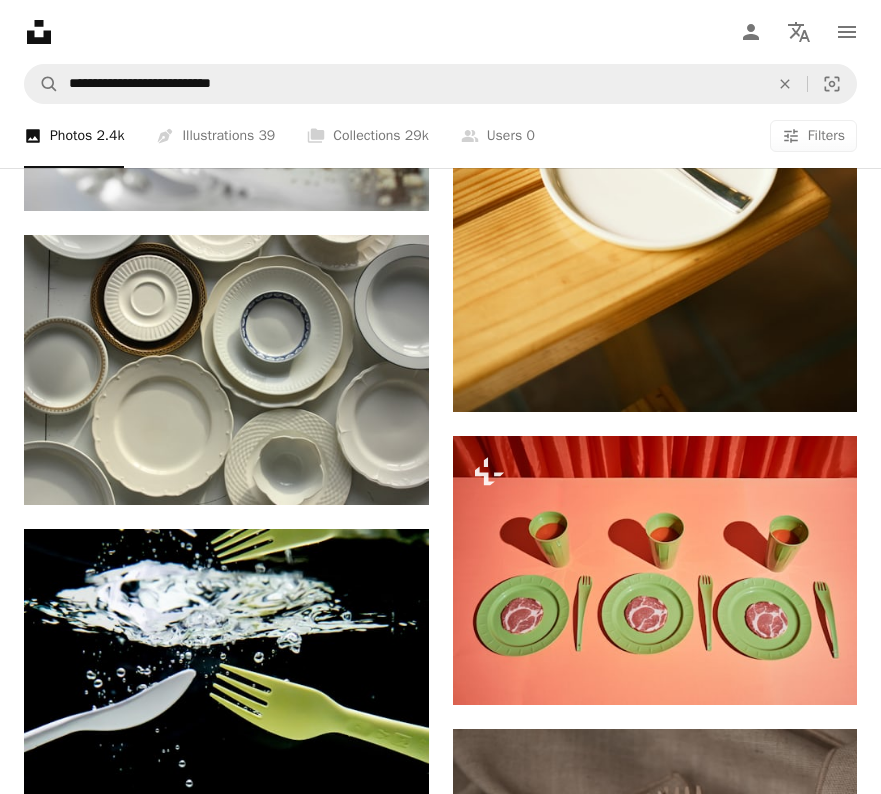 scroll, scrollTop: 6768, scrollLeft: 0, axis: vertical 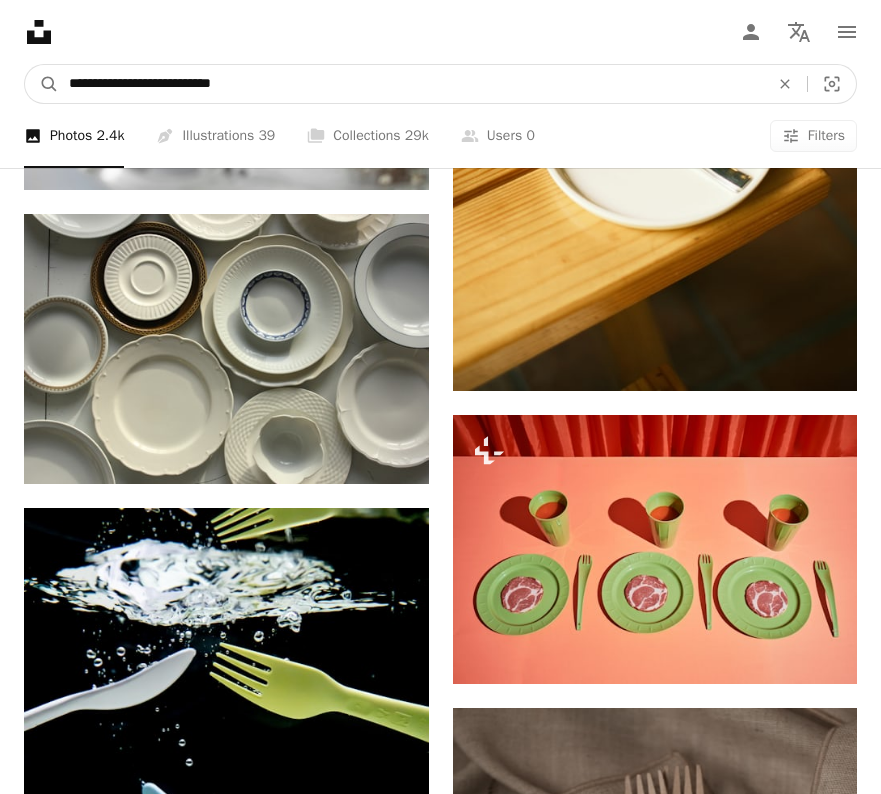 click on "**********" at bounding box center (411, 84) 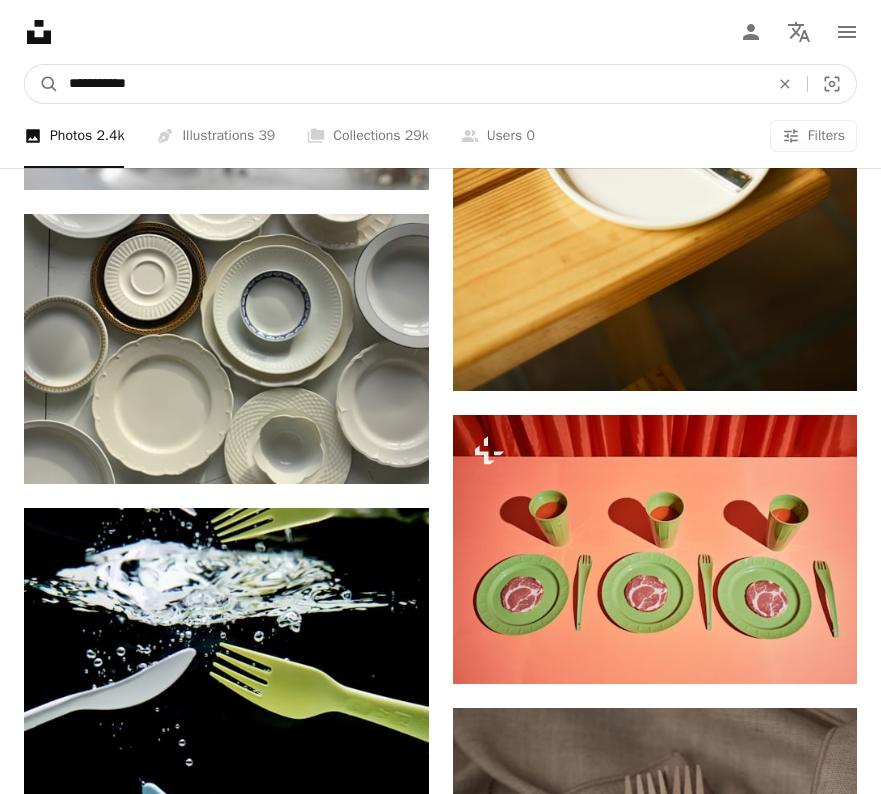 type on "**********" 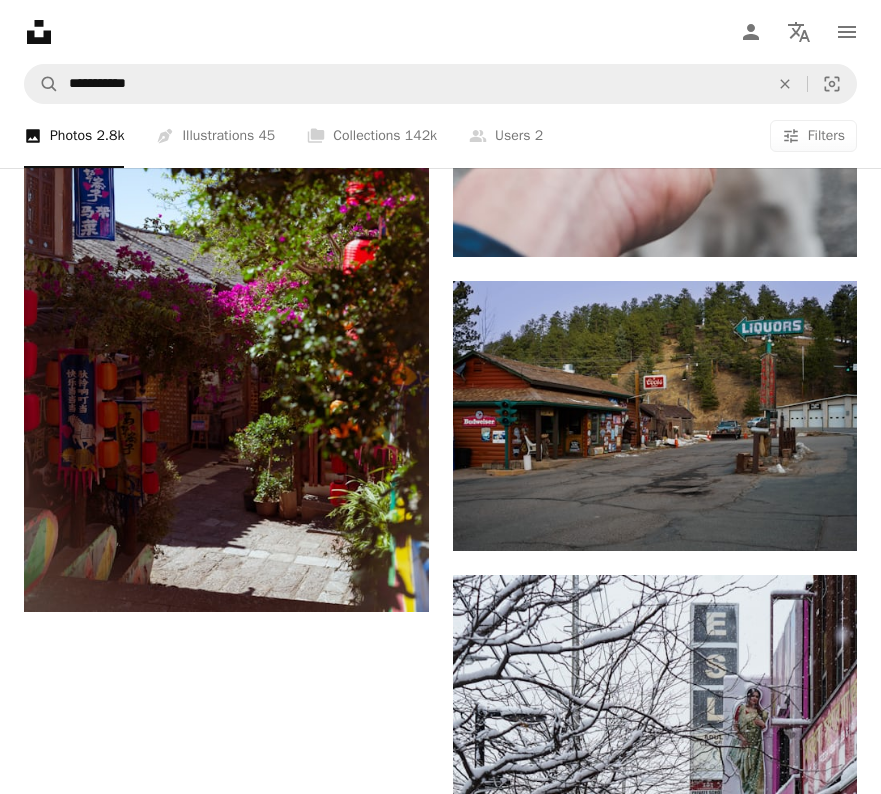 scroll, scrollTop: 3597, scrollLeft: 0, axis: vertical 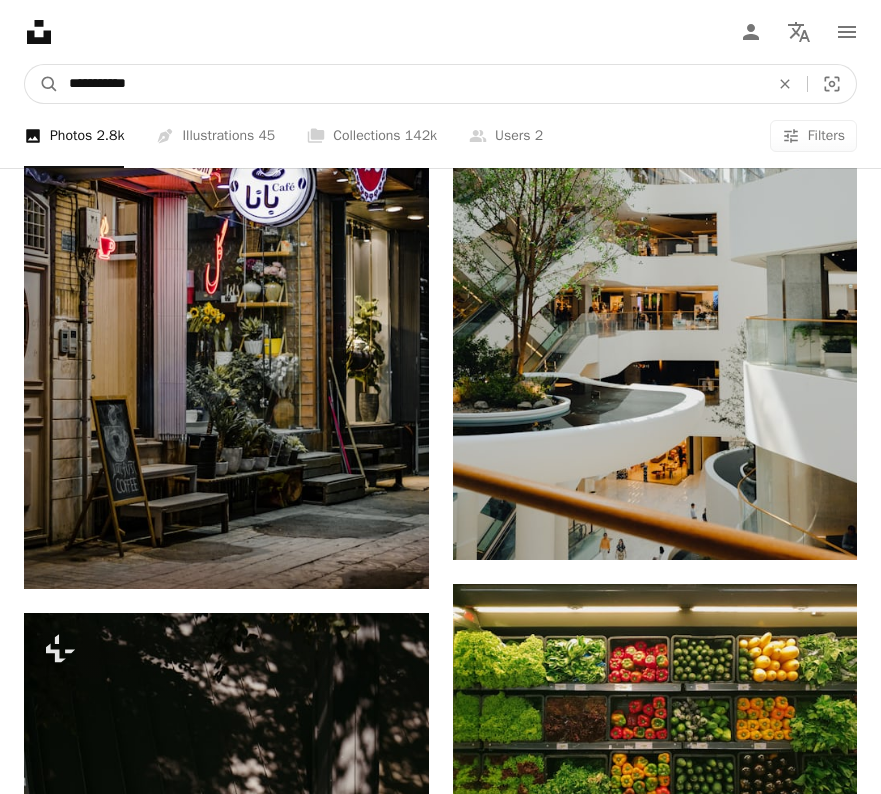 click on "**********" at bounding box center (411, 84) 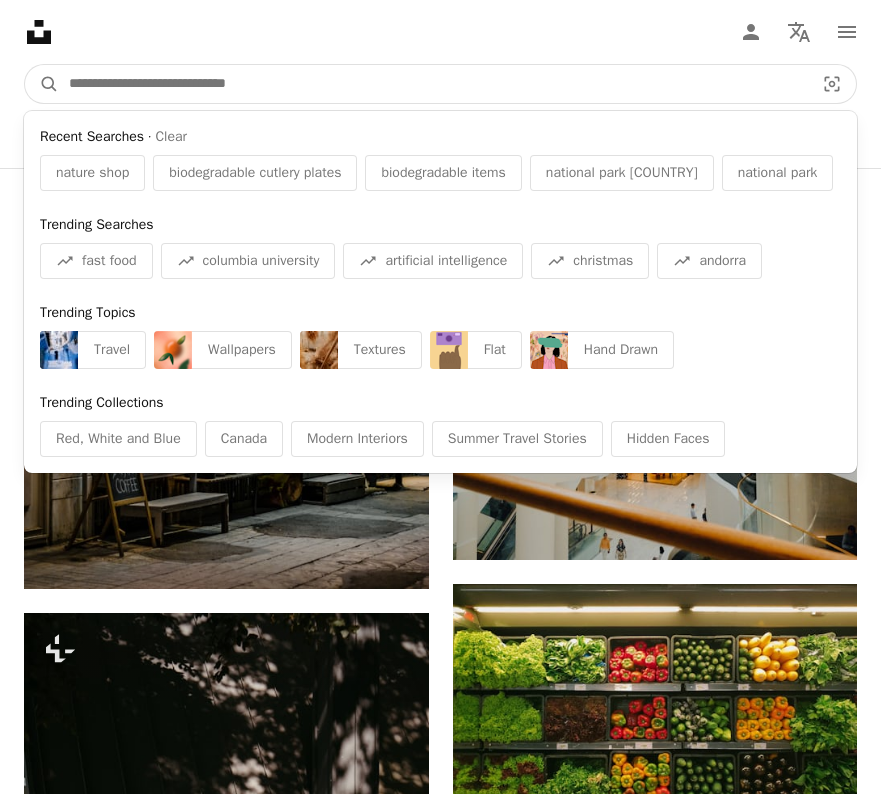paste on "**********" 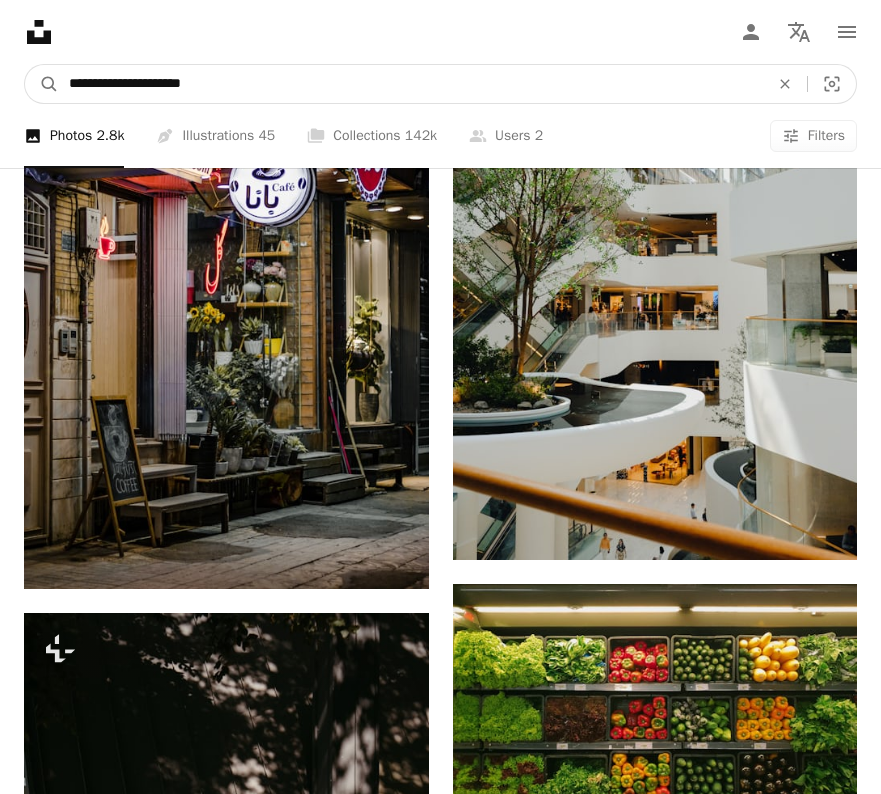 type on "**********" 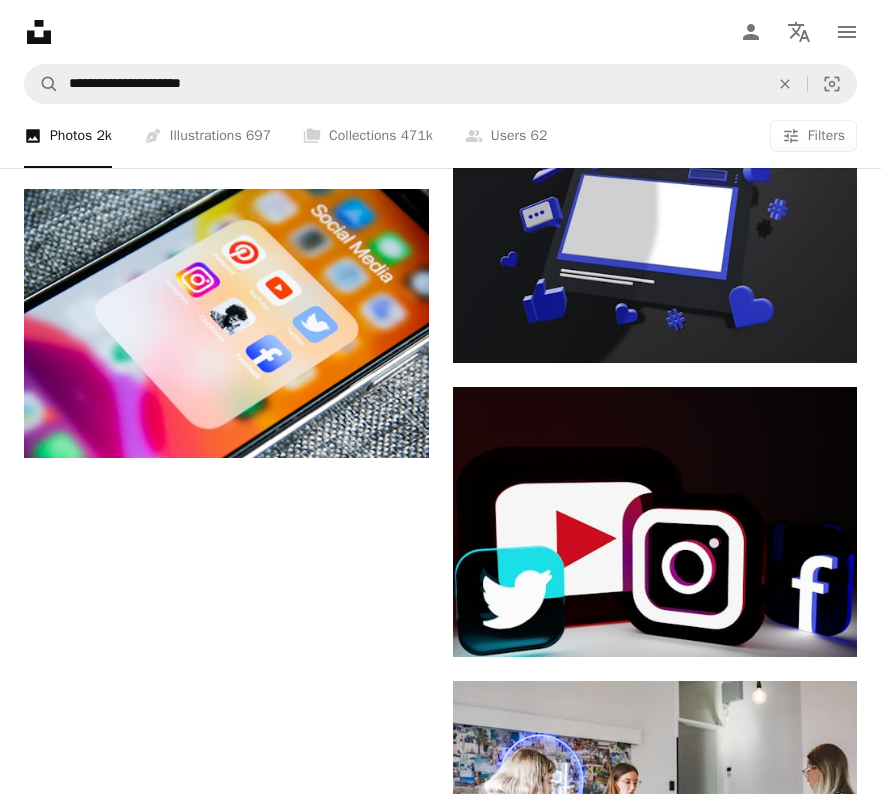 scroll, scrollTop: 2045, scrollLeft: 0, axis: vertical 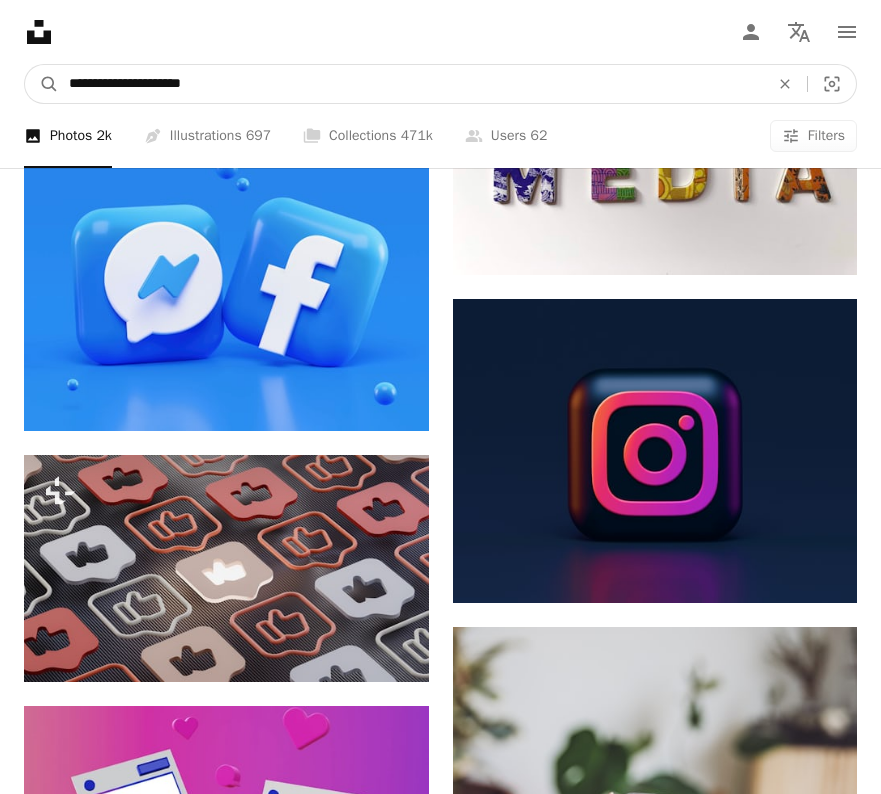 click on "**********" at bounding box center [411, 84] 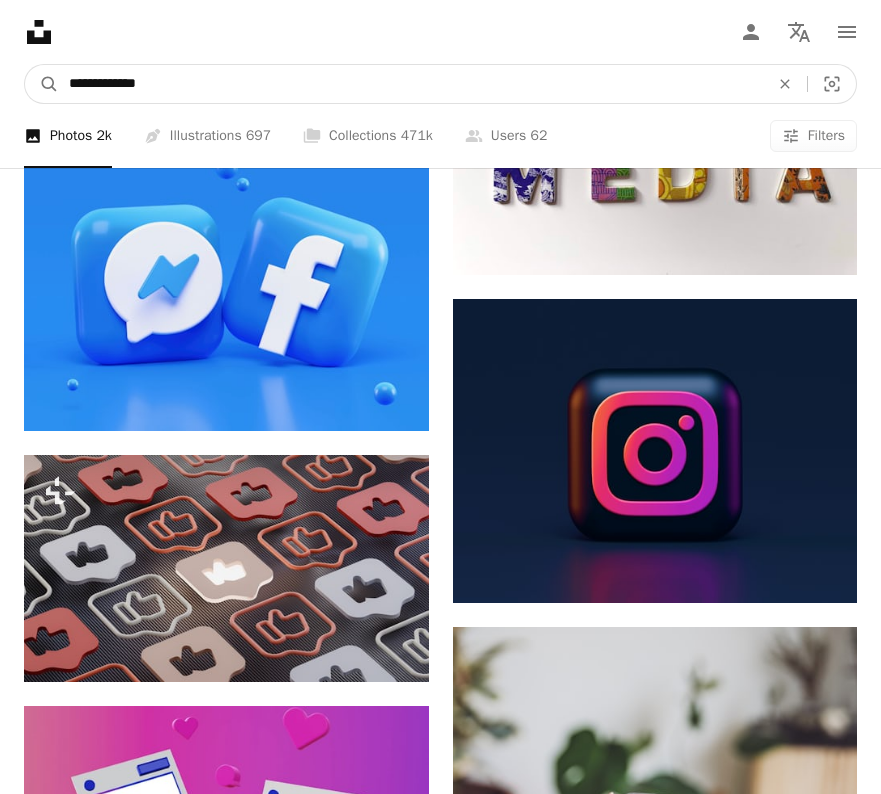 type on "**********" 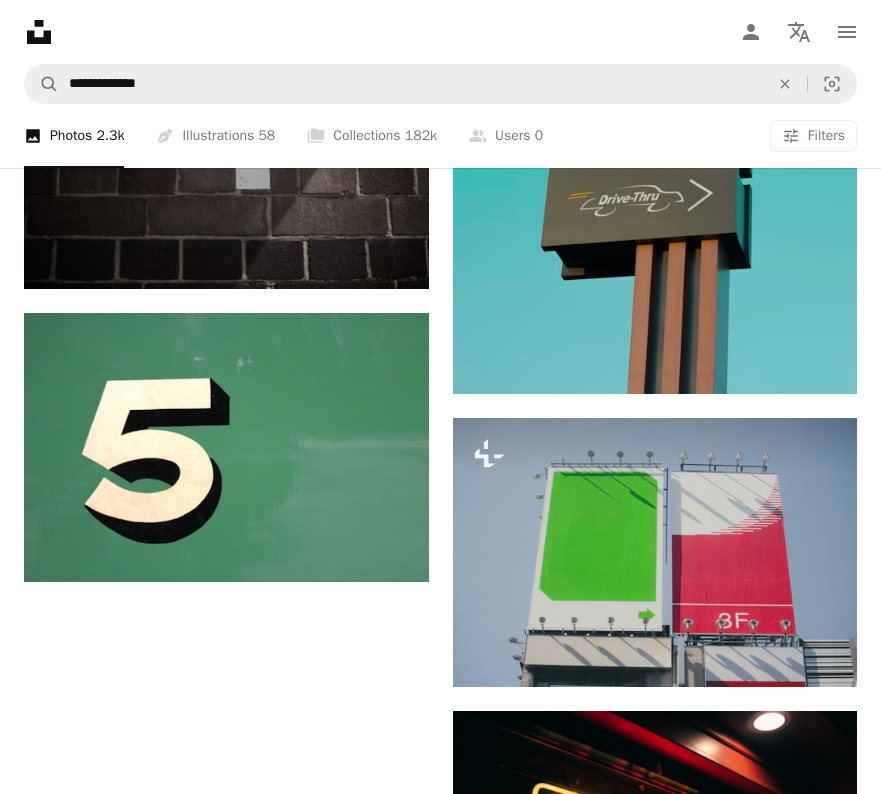 scroll, scrollTop: 3588, scrollLeft: 0, axis: vertical 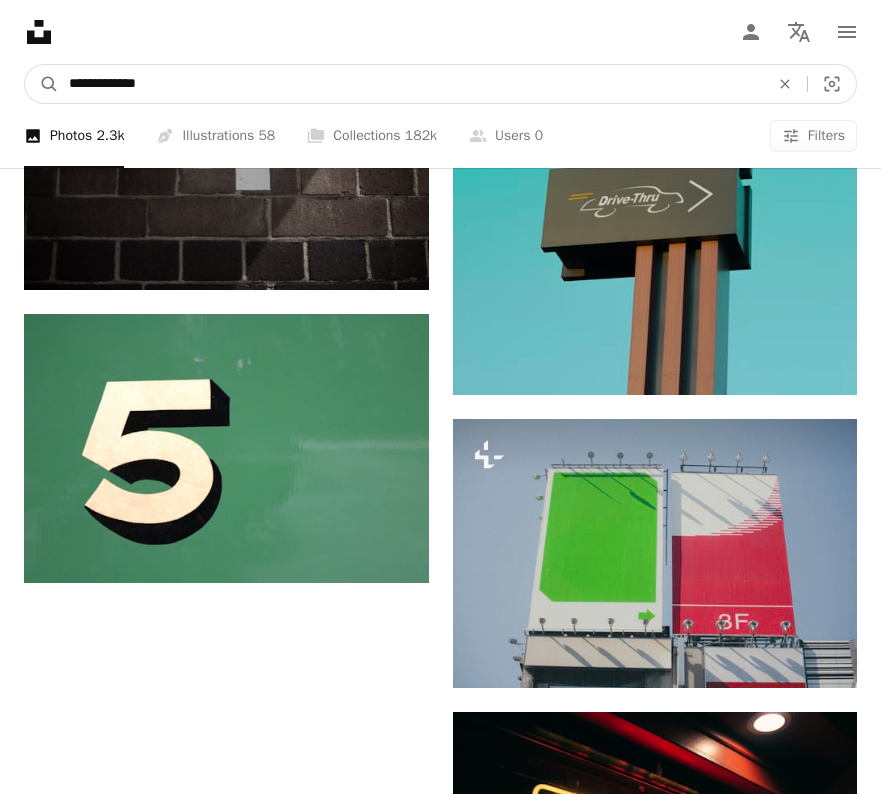 click on "**********" at bounding box center (411, 84) 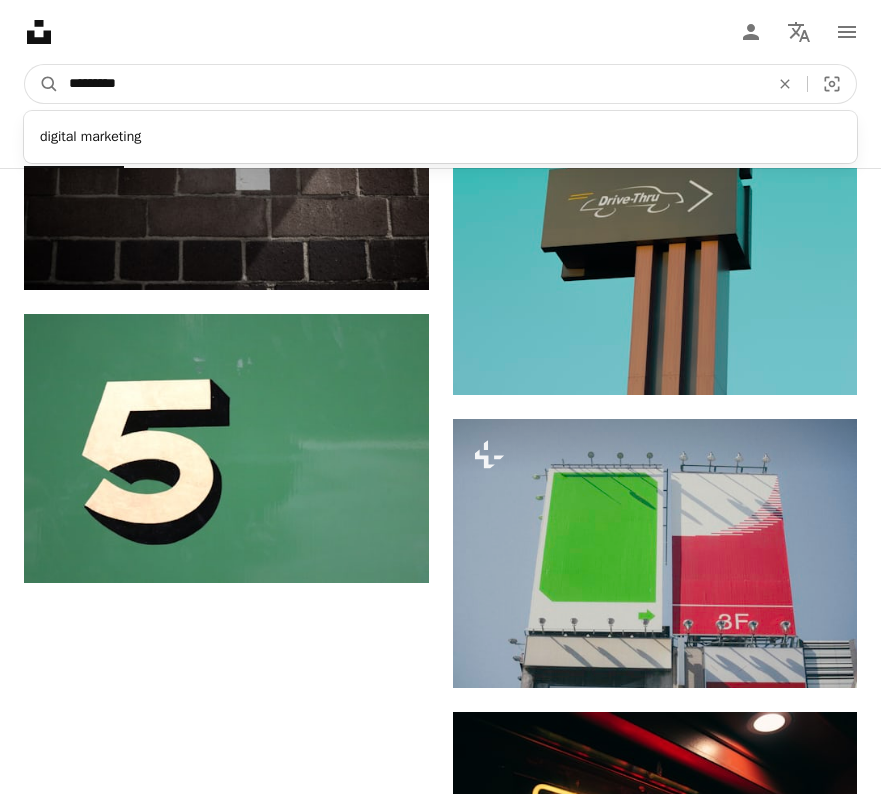 type on "*********" 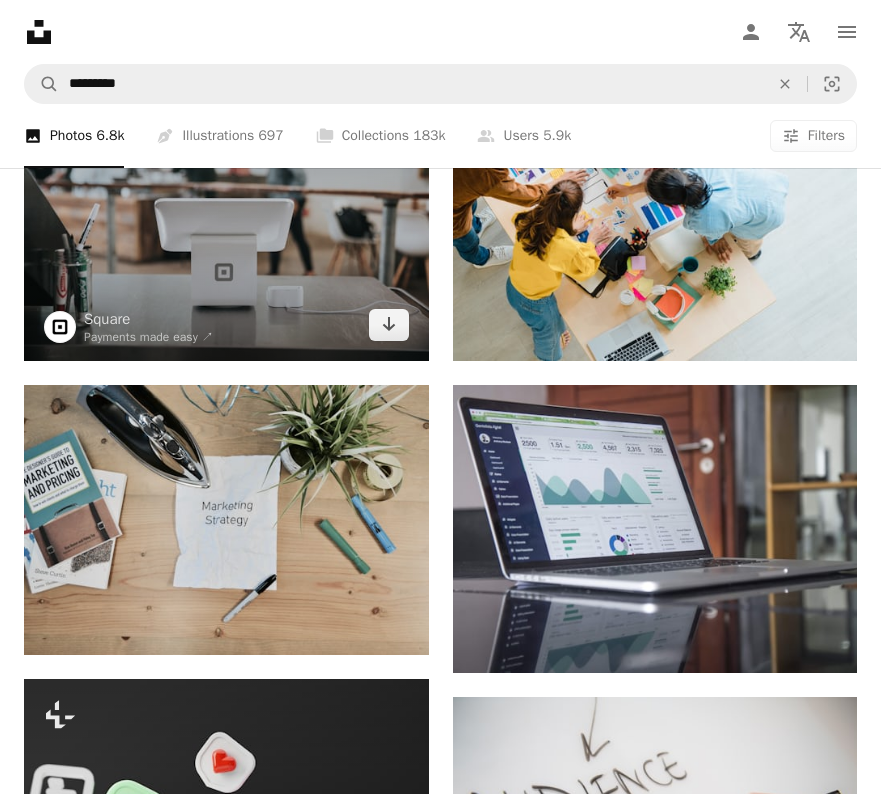 scroll, scrollTop: 312, scrollLeft: 0, axis: vertical 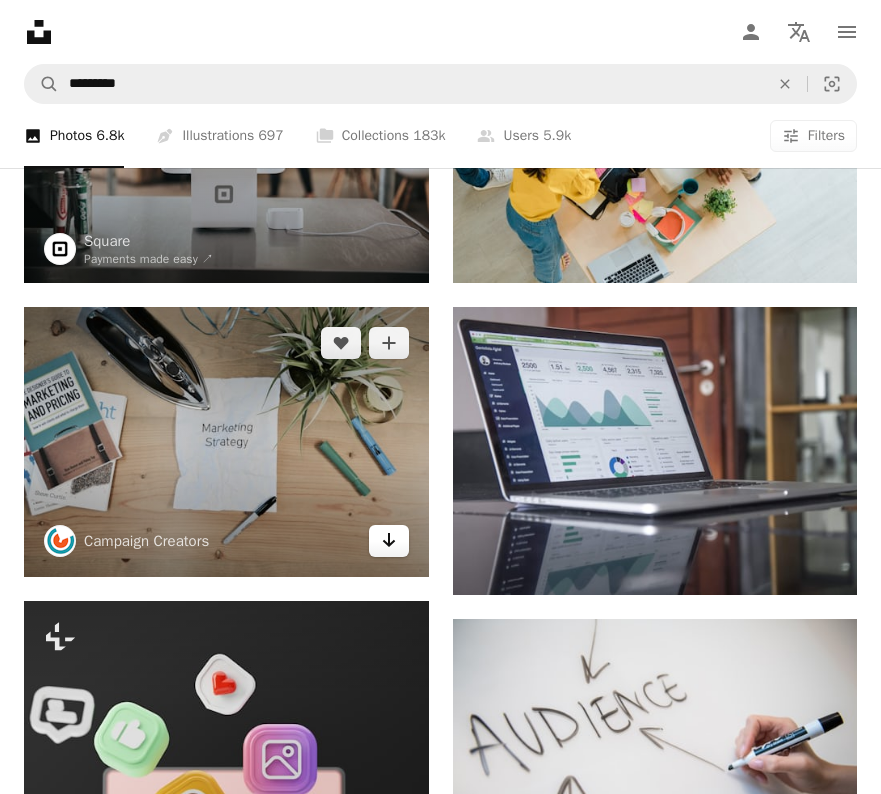 click on "Arrow pointing down" 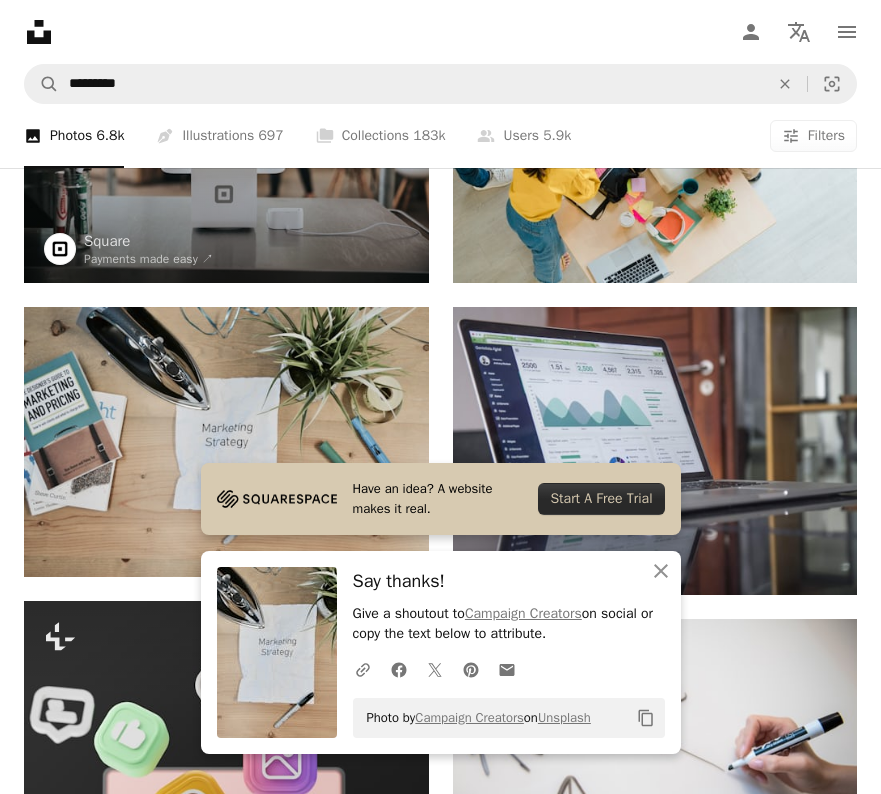 click on "Promoted Collaboration with [FIRST] [LAST] A heart A plus sign Square Payments made easy ↗ Arrow pointing down A heart A plus sign Campaign Creators Arrow pointing down Plus sign for Unsplash+ A heart A plus sign [FIRST] [LAST] For Unsplash+ A lock Download A heart A plus sign [FIRST] Arrow pointing down A heart A plus sign [FIRST] Arrow pointing down Plus sign for Unsplash+ A heart A plus sign [FIRST] For Unsplash+ A lock Download A heart A plus sign [FIRST] [LAST] Arrow pointing down A heart A plus sign [FIRST] Arrow pointing down A heart A plus sign Windows Arrow pointing down Plus sign for Unsplash+ A heart A plus sign For" at bounding box center [440, 1776] 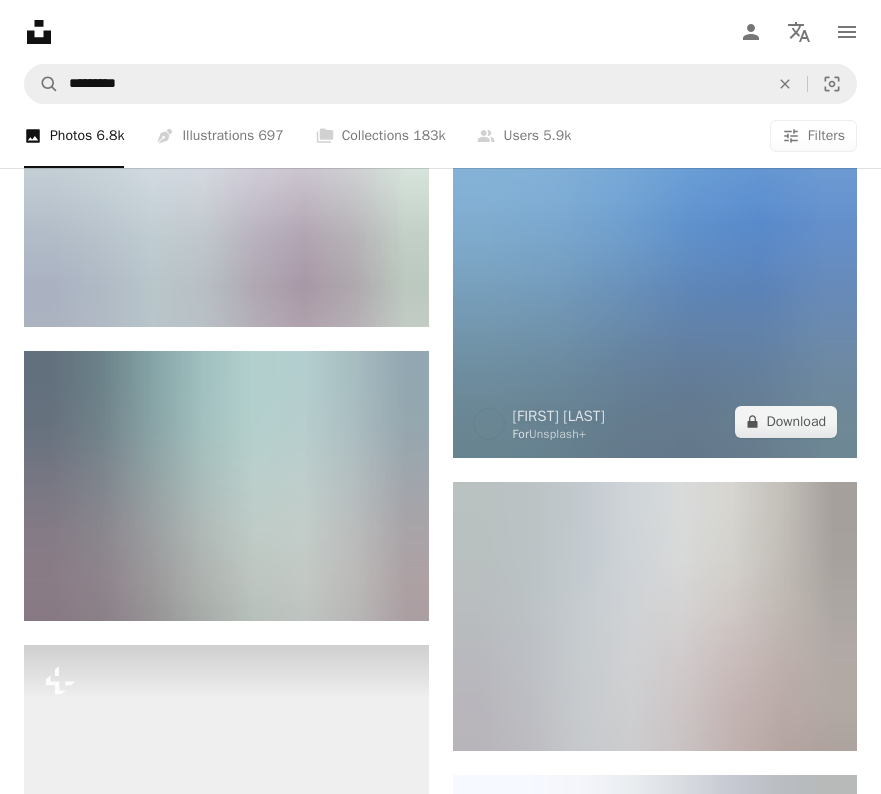 scroll, scrollTop: 2517, scrollLeft: 0, axis: vertical 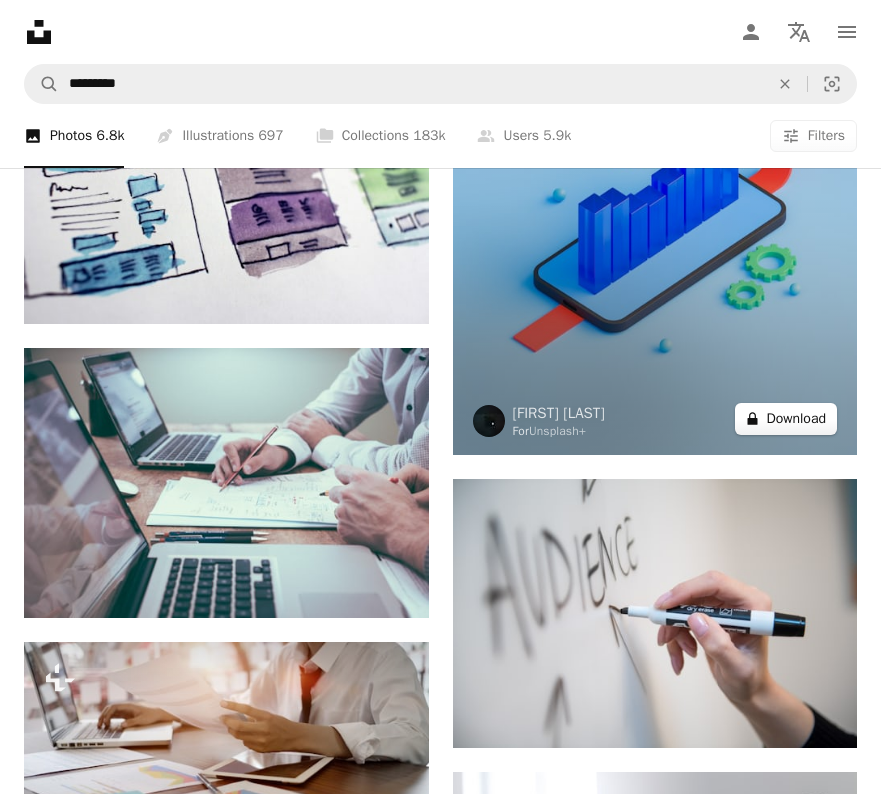 click on "A lock Download" at bounding box center [786, 419] 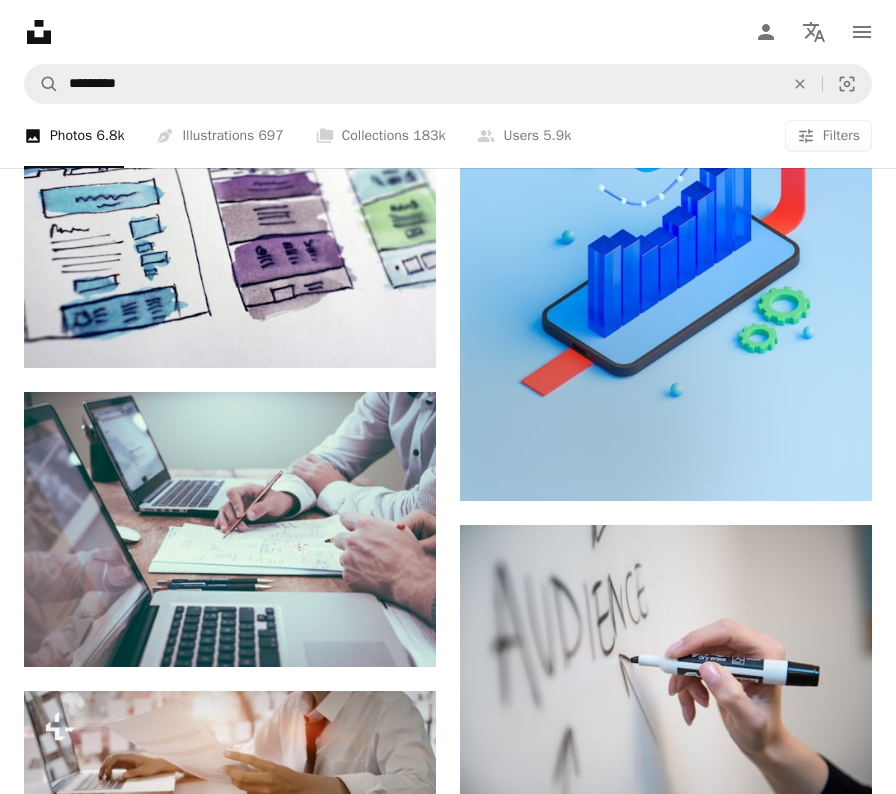 click on "An X shape Premium, ready to use images. Get unlimited access. A plus sign Members-only content added monthly A plus sign Unlimited royalty-free downloads A plus sign Illustrations  New A plus sign Enhanced legal protections yearly 66%  off monthly $12   $4 USD per month * Get  Unsplash+ * When paid annually, billed upfront  $48 Taxes where applicable. Renews automatically. Cancel anytime." at bounding box center (448, 2065) 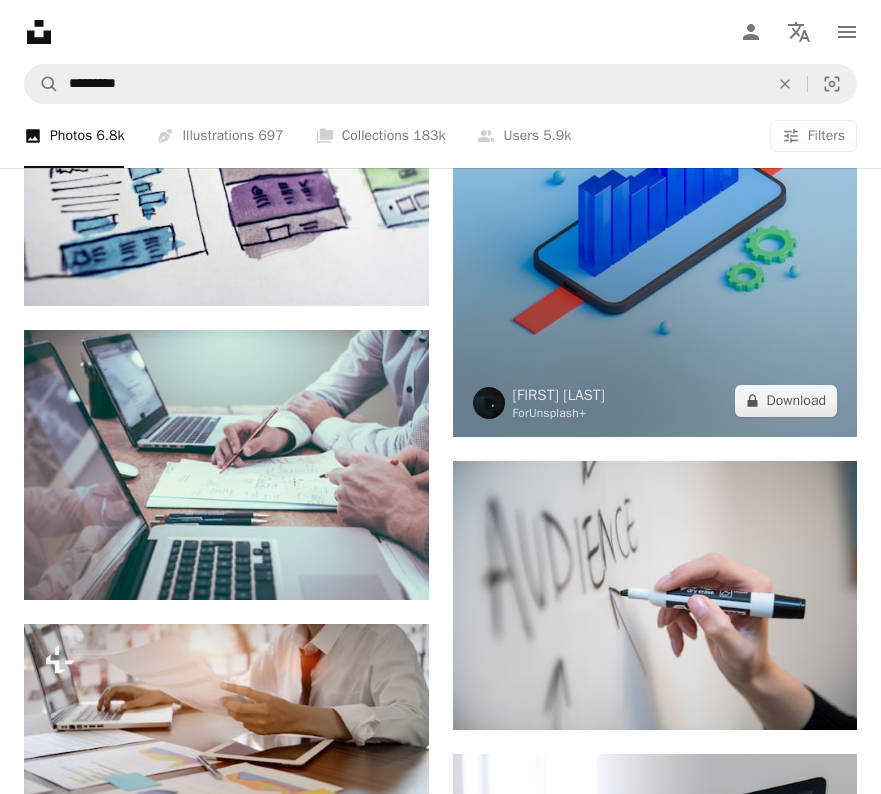 scroll, scrollTop: 2523, scrollLeft: 0, axis: vertical 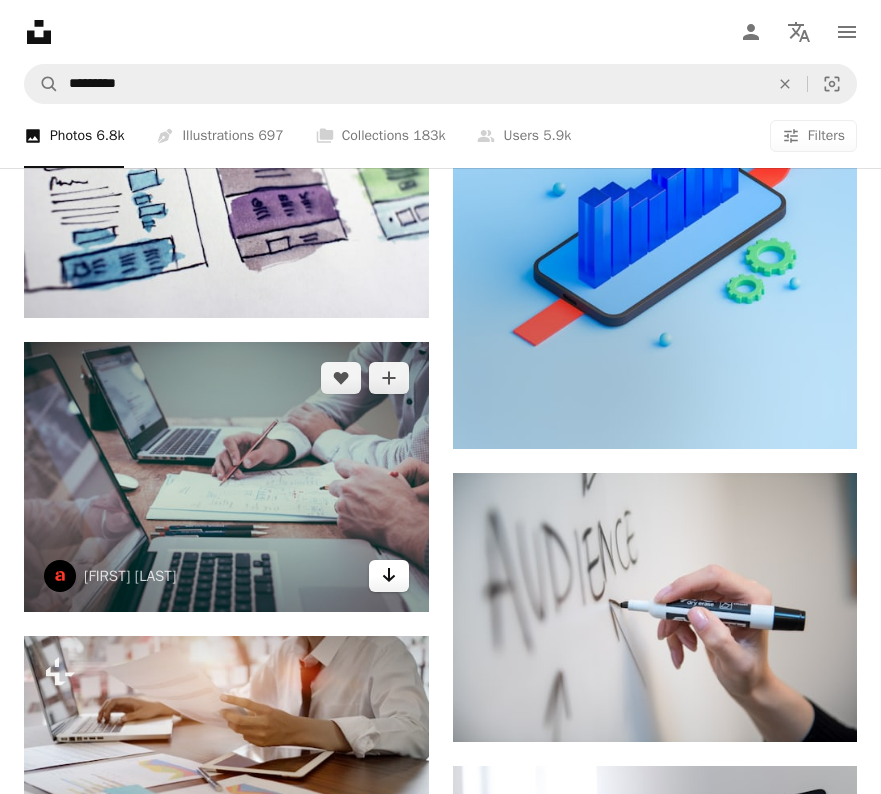 click on "Arrow pointing down" at bounding box center (389, 576) 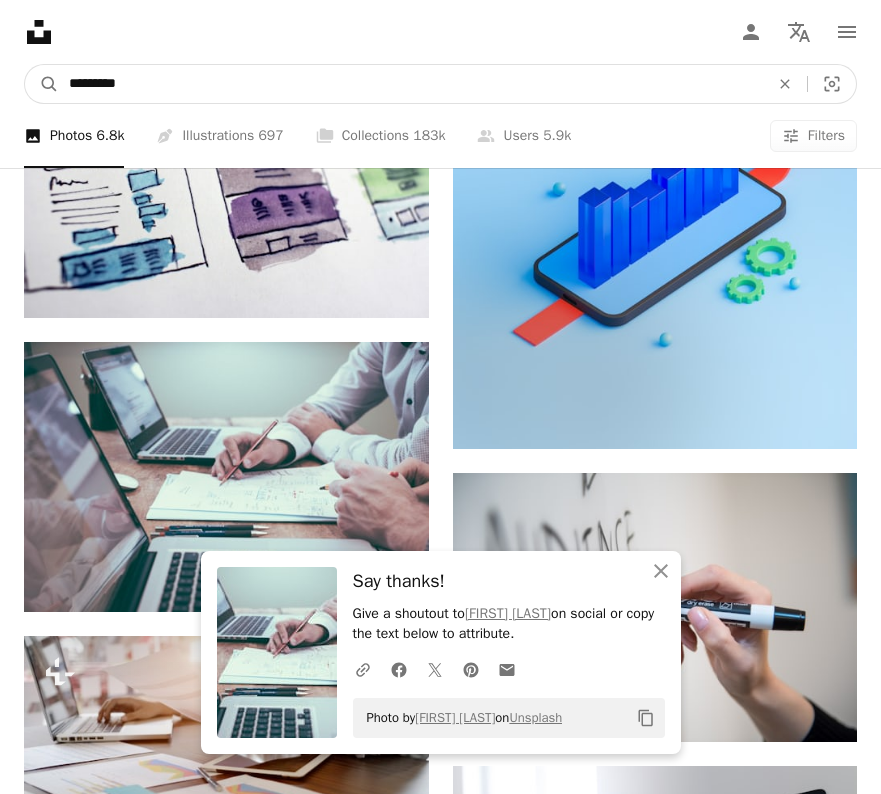 click on "*********" at bounding box center [411, 84] 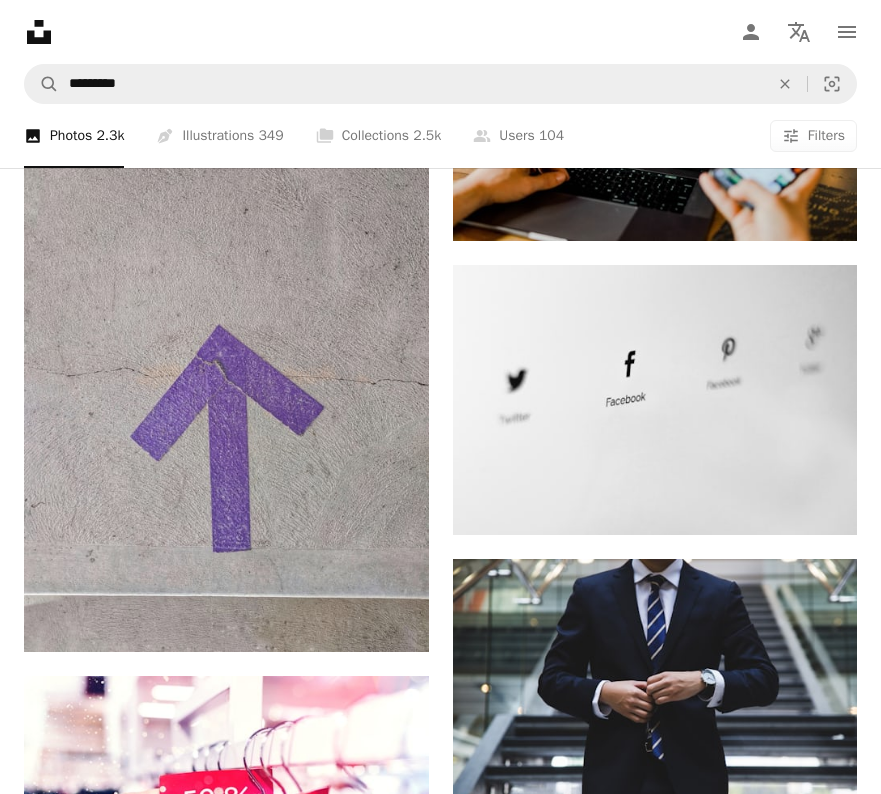 scroll, scrollTop: 1149, scrollLeft: 0, axis: vertical 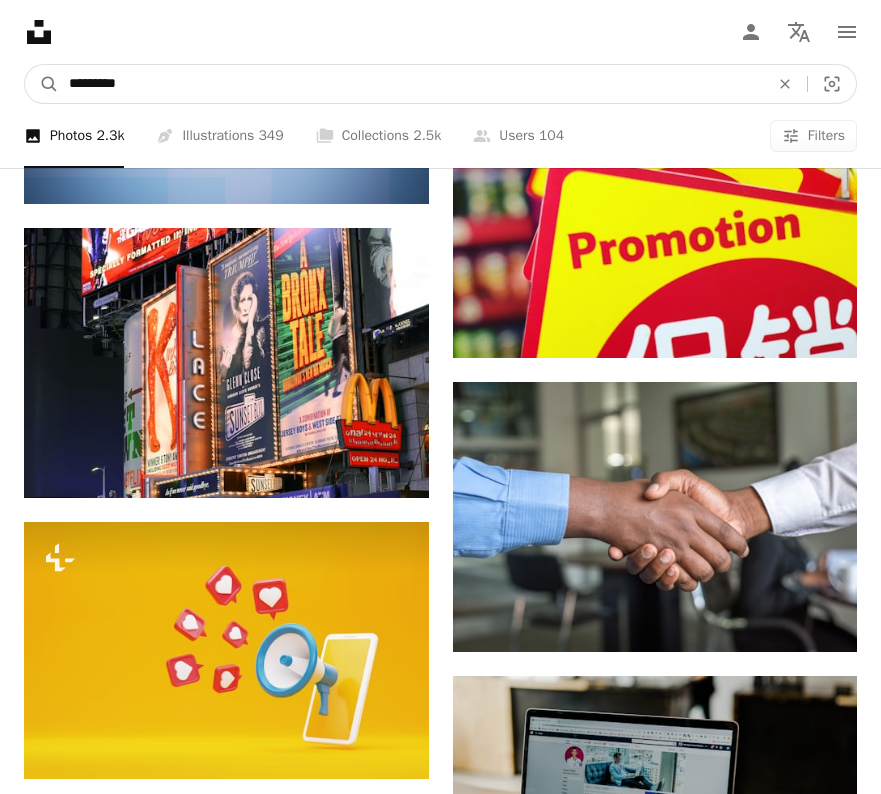 click on "*********" at bounding box center (411, 84) 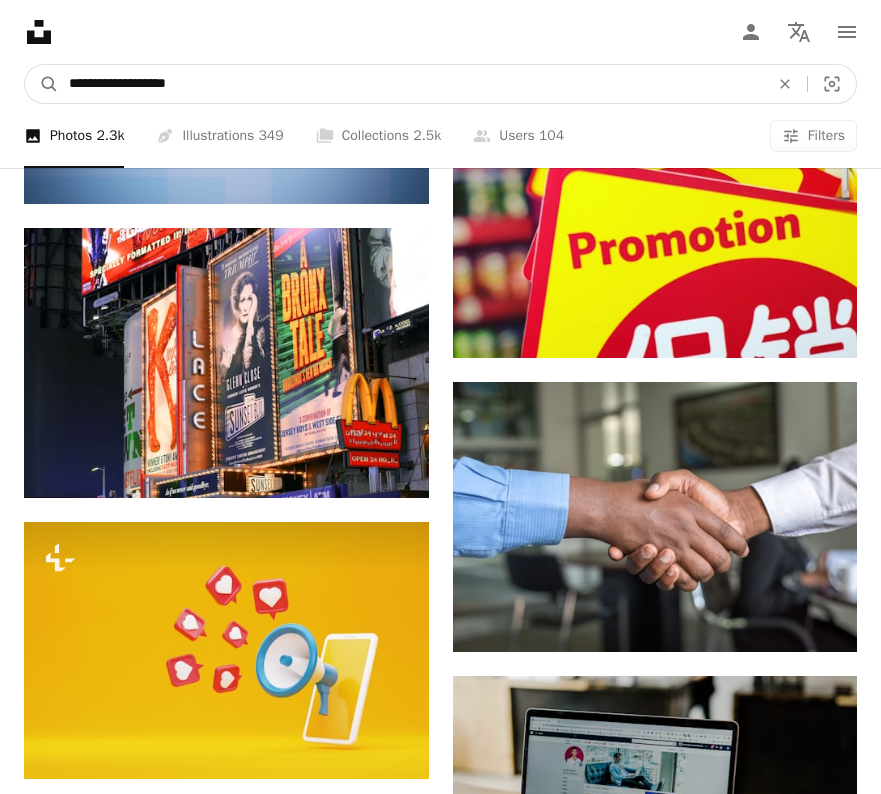 type on "**********" 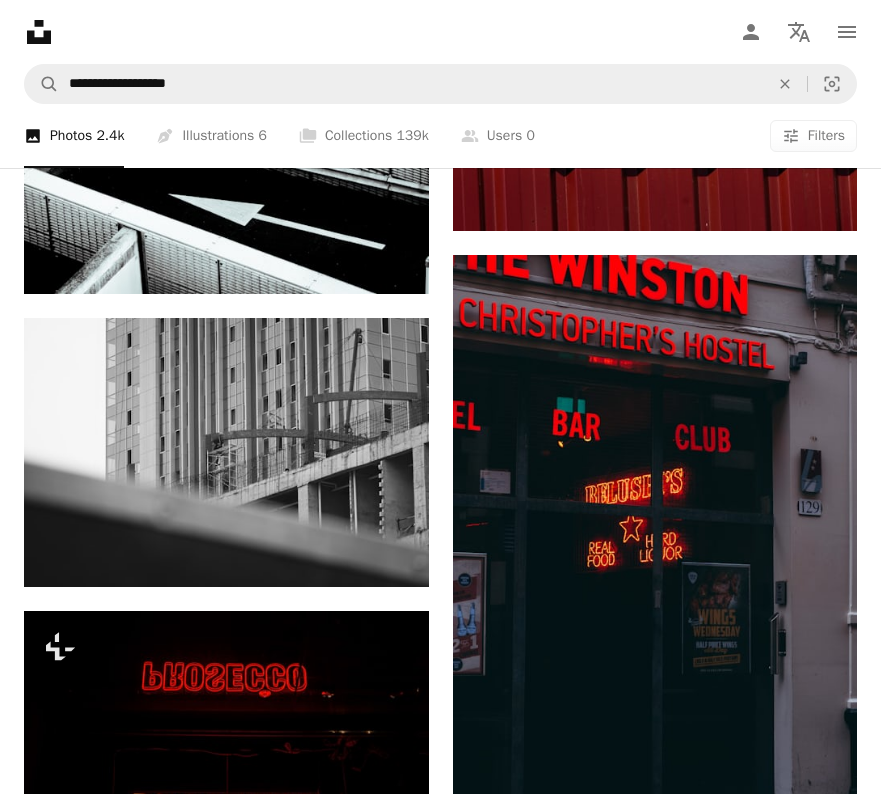 scroll, scrollTop: 3110, scrollLeft: 0, axis: vertical 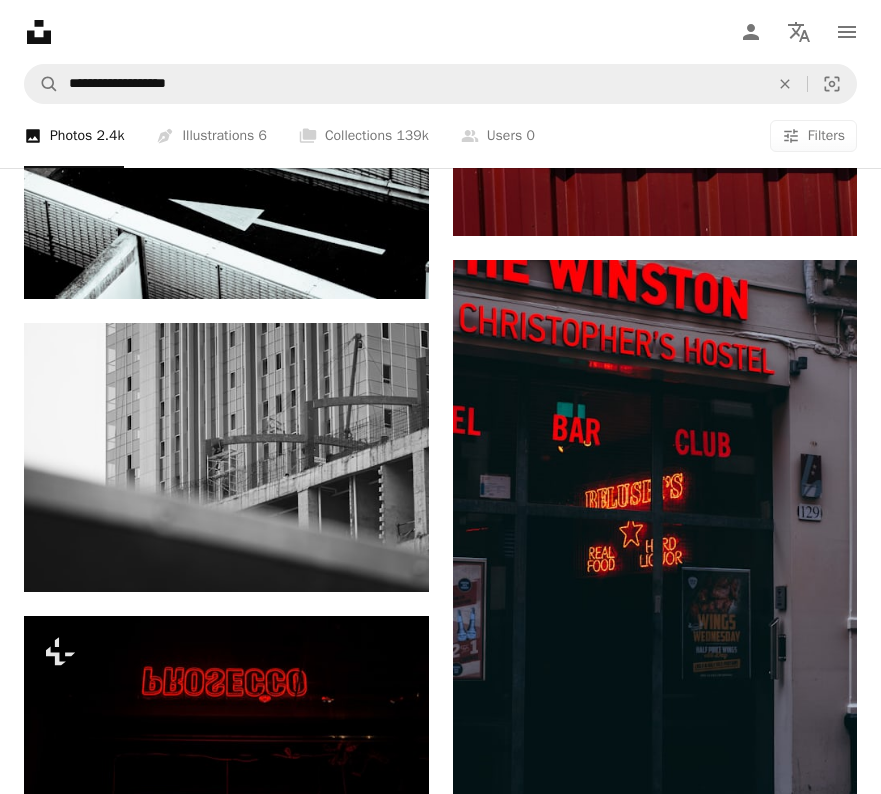 click on "Unsplash logo Unsplash Home A photo Pen Tool A compass A stack of folders Download Person Localization icon navigation menu" at bounding box center [440, 32] 